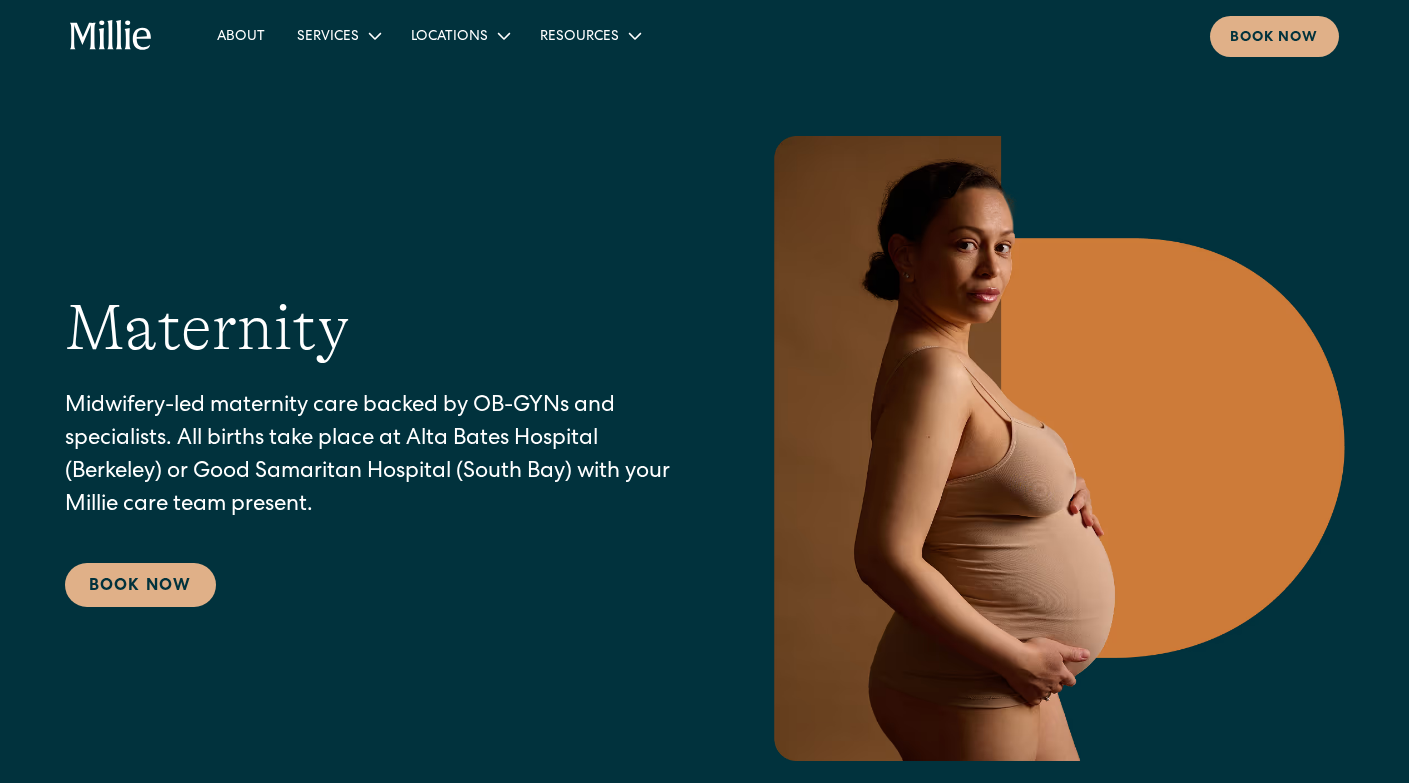 scroll, scrollTop: 2054, scrollLeft: 0, axis: vertical 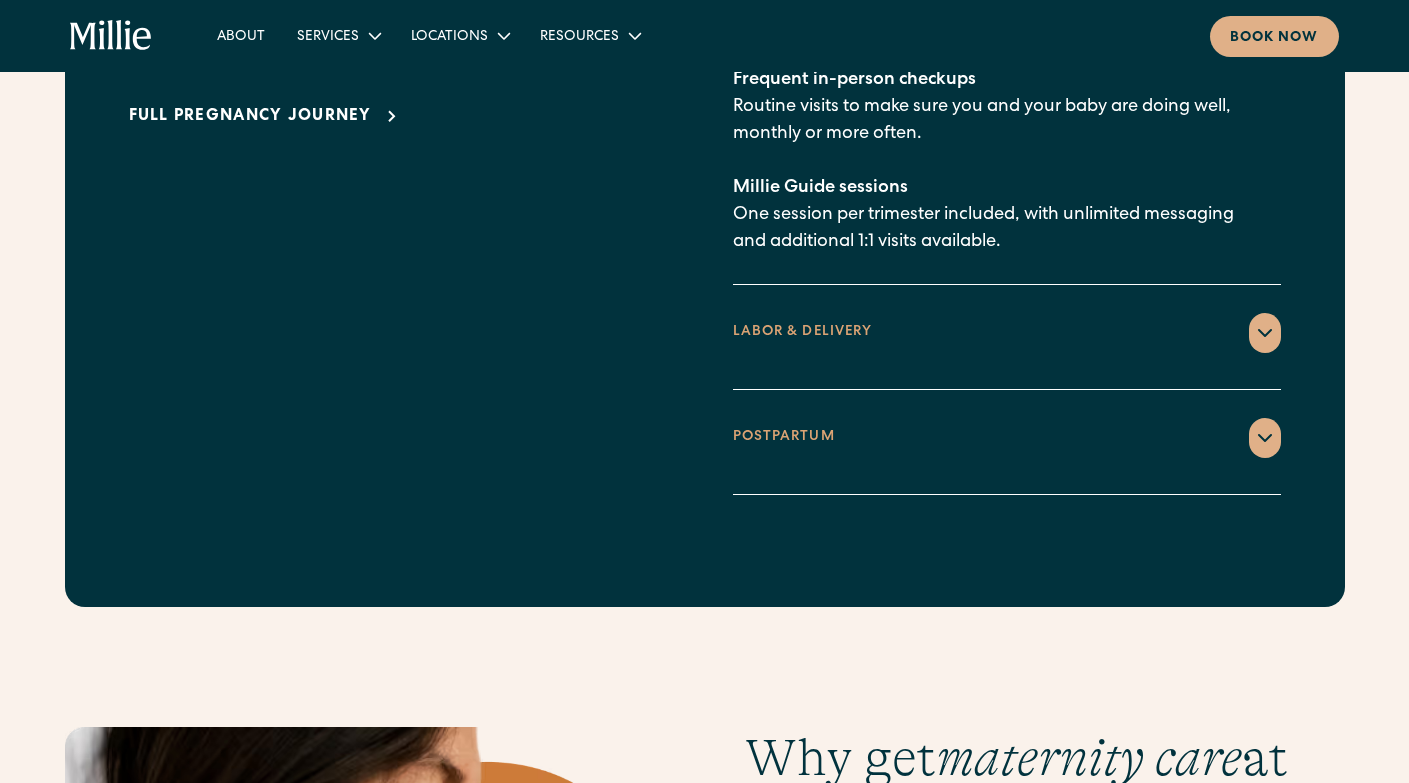 click 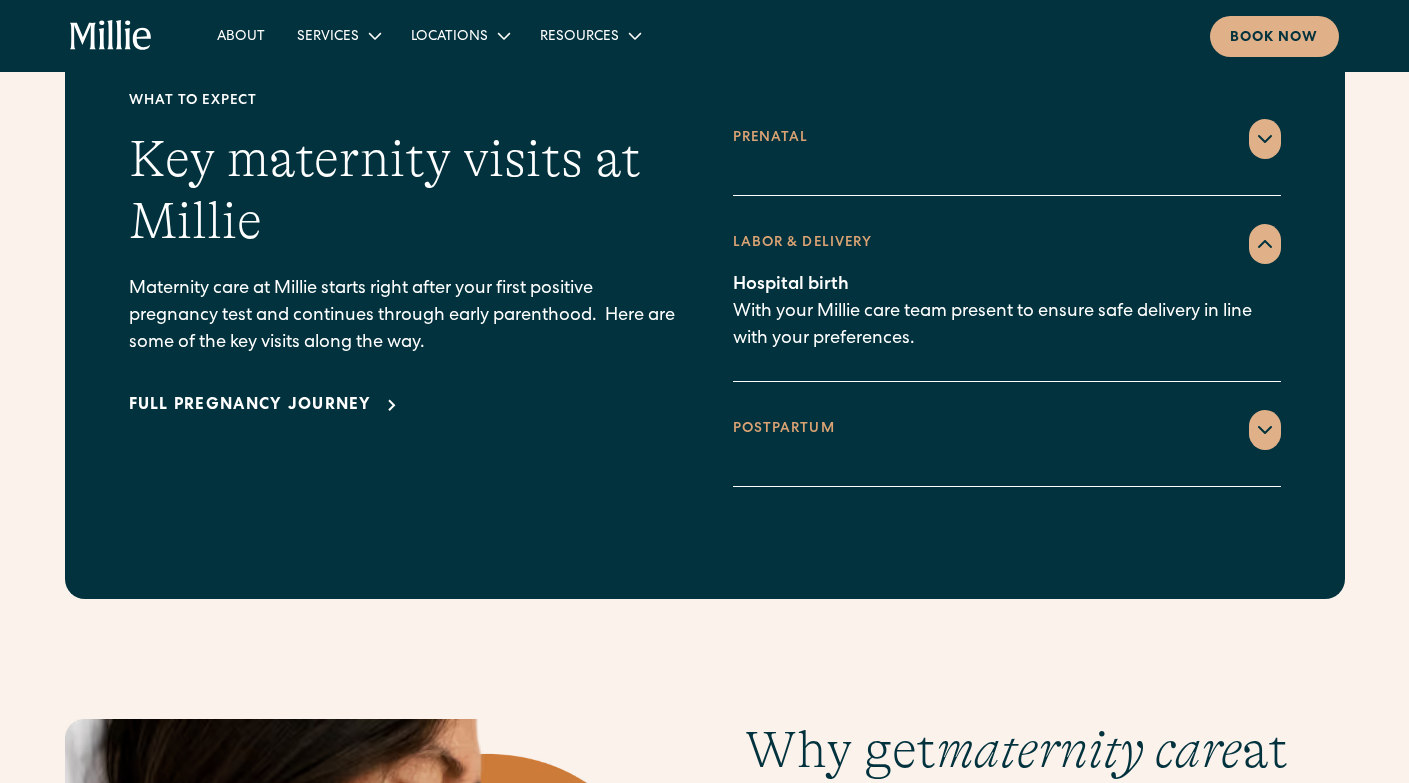 scroll, scrollTop: 2854, scrollLeft: 0, axis: vertical 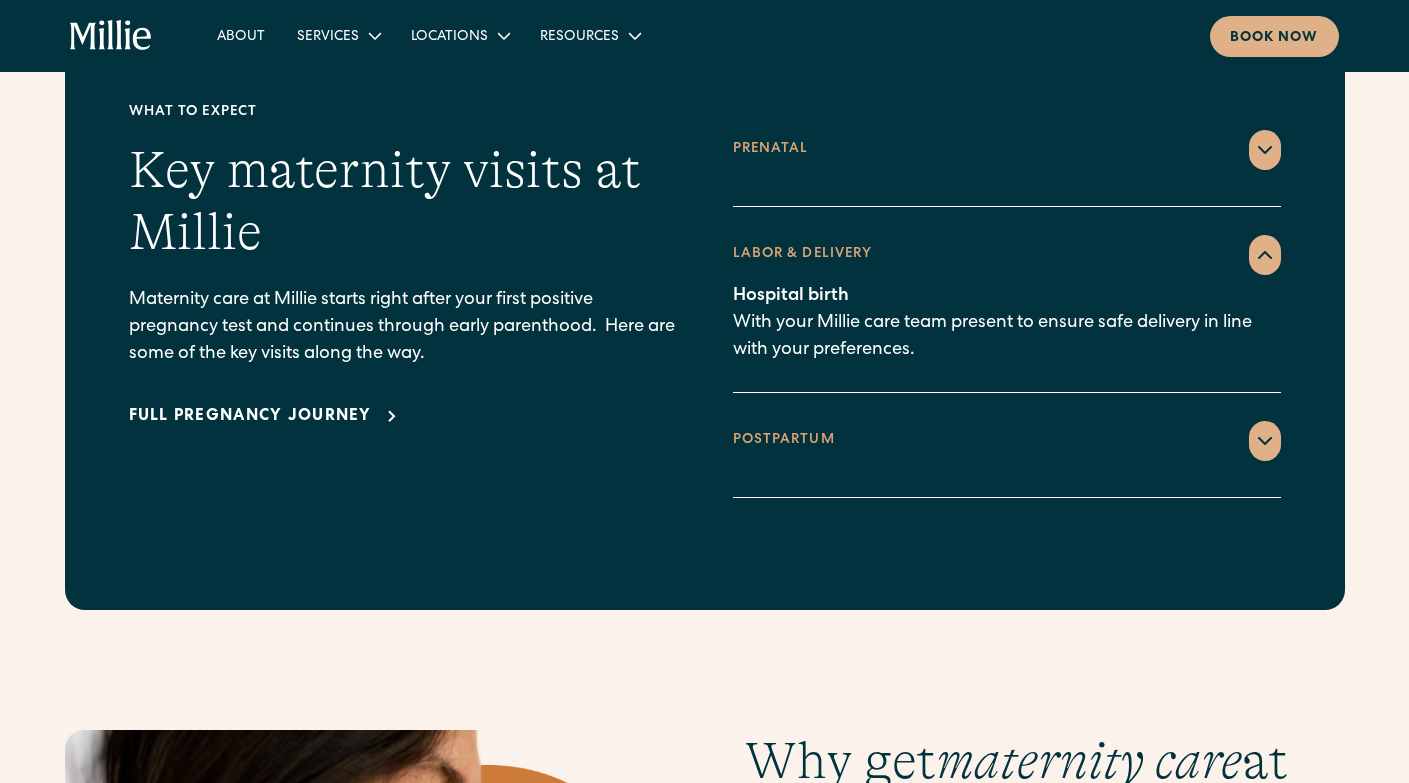 click 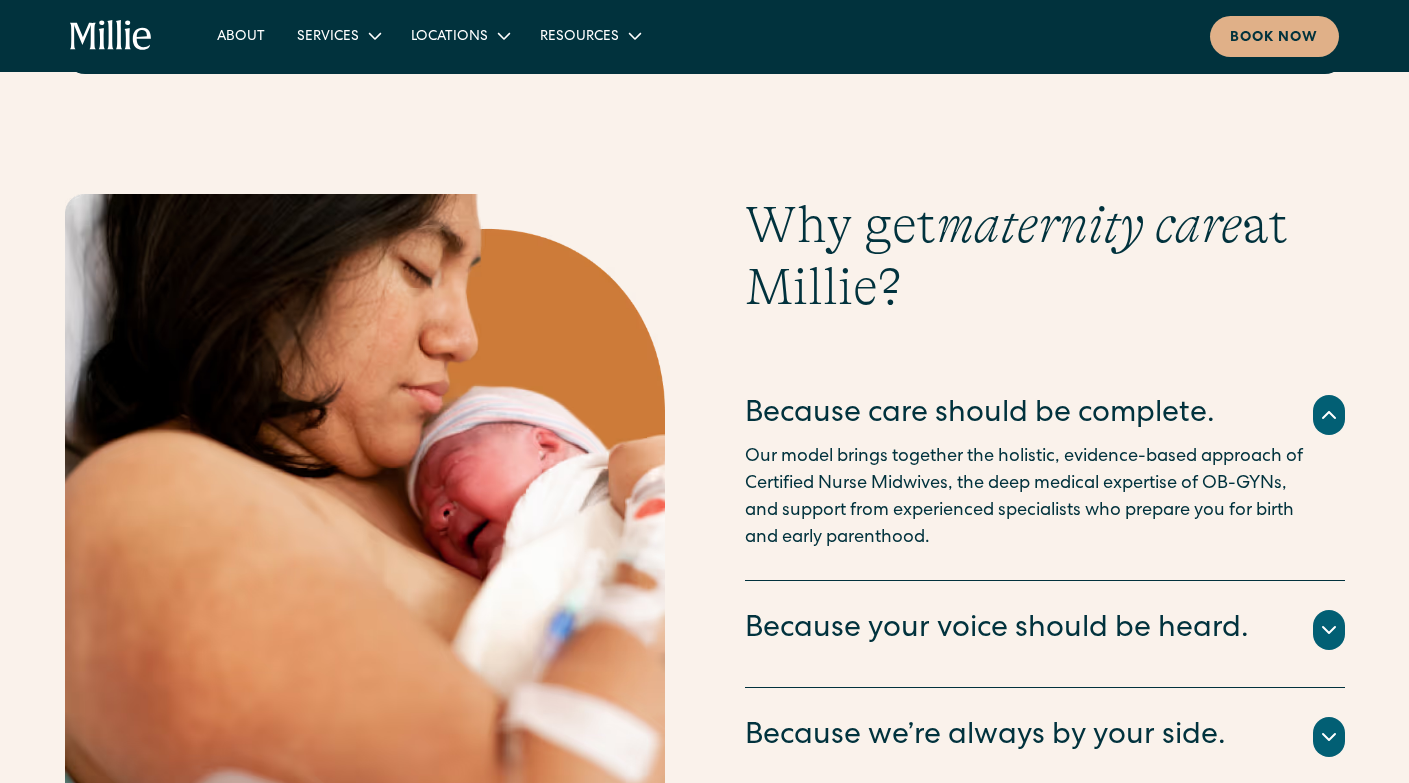 scroll, scrollTop: 3654, scrollLeft: 0, axis: vertical 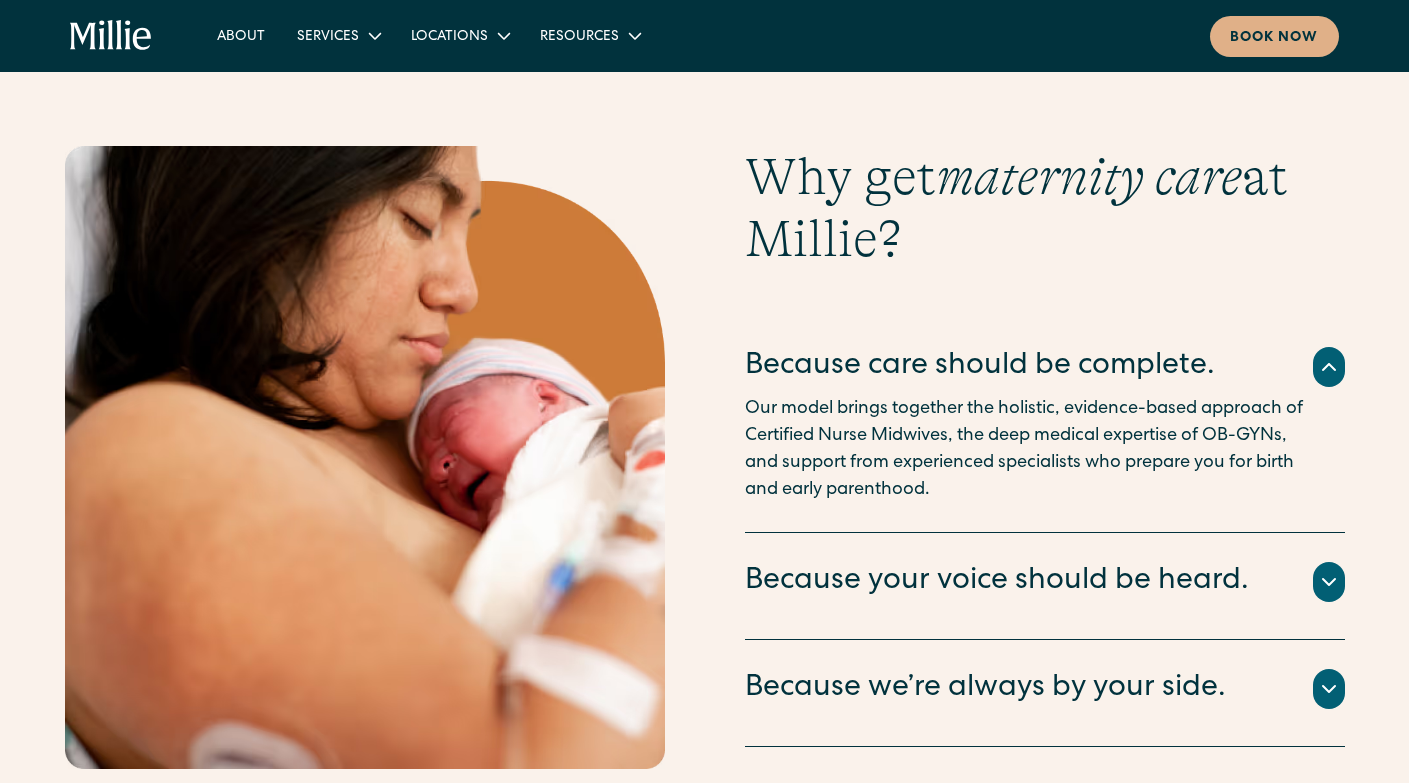 click 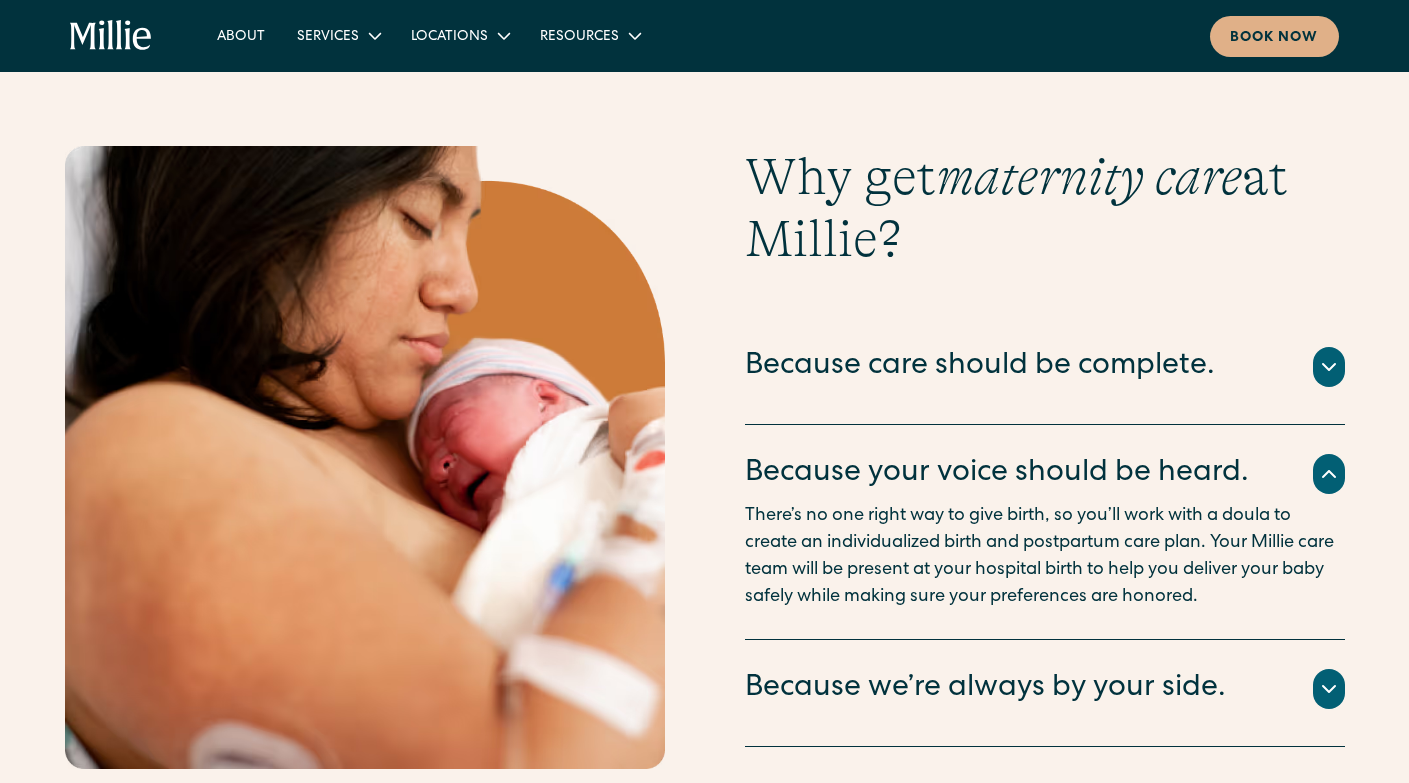click 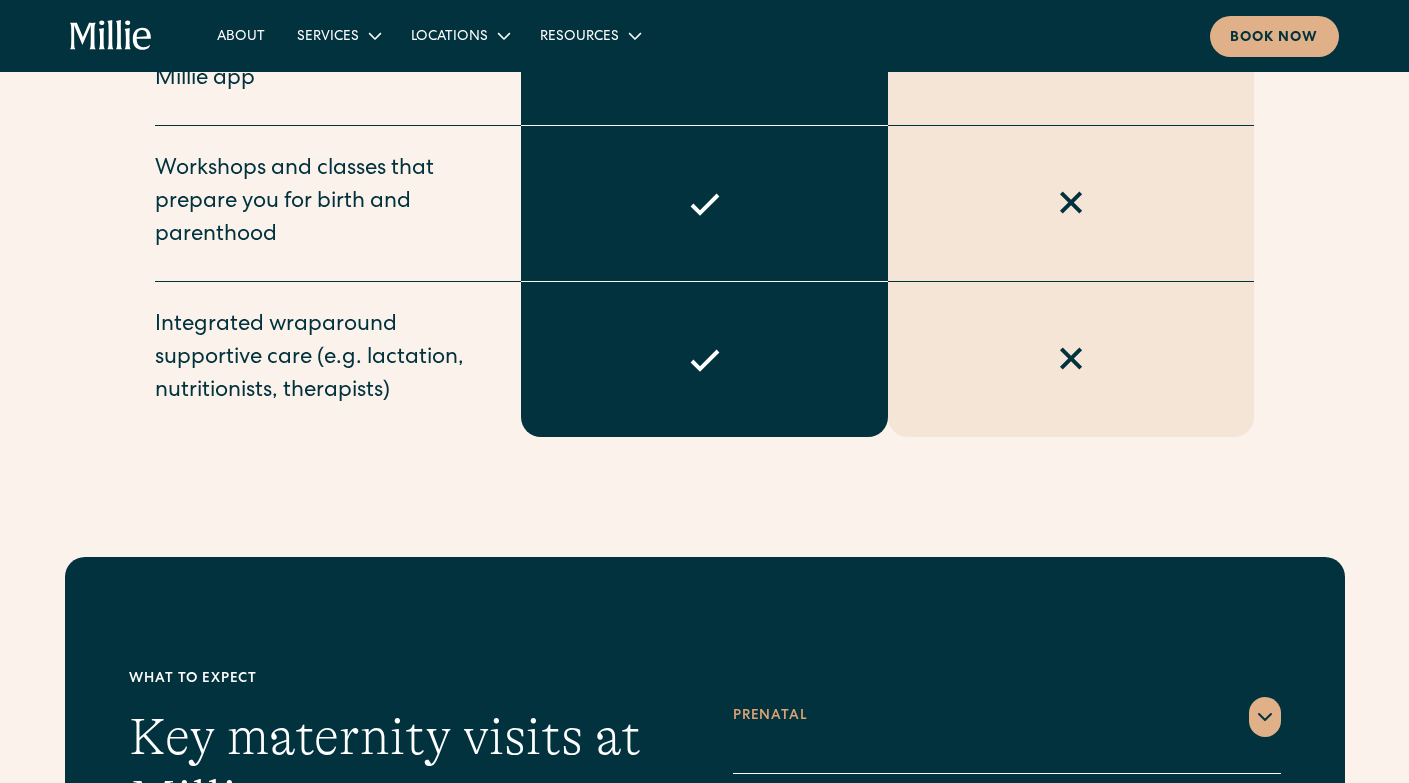 scroll, scrollTop: 2254, scrollLeft: 0, axis: vertical 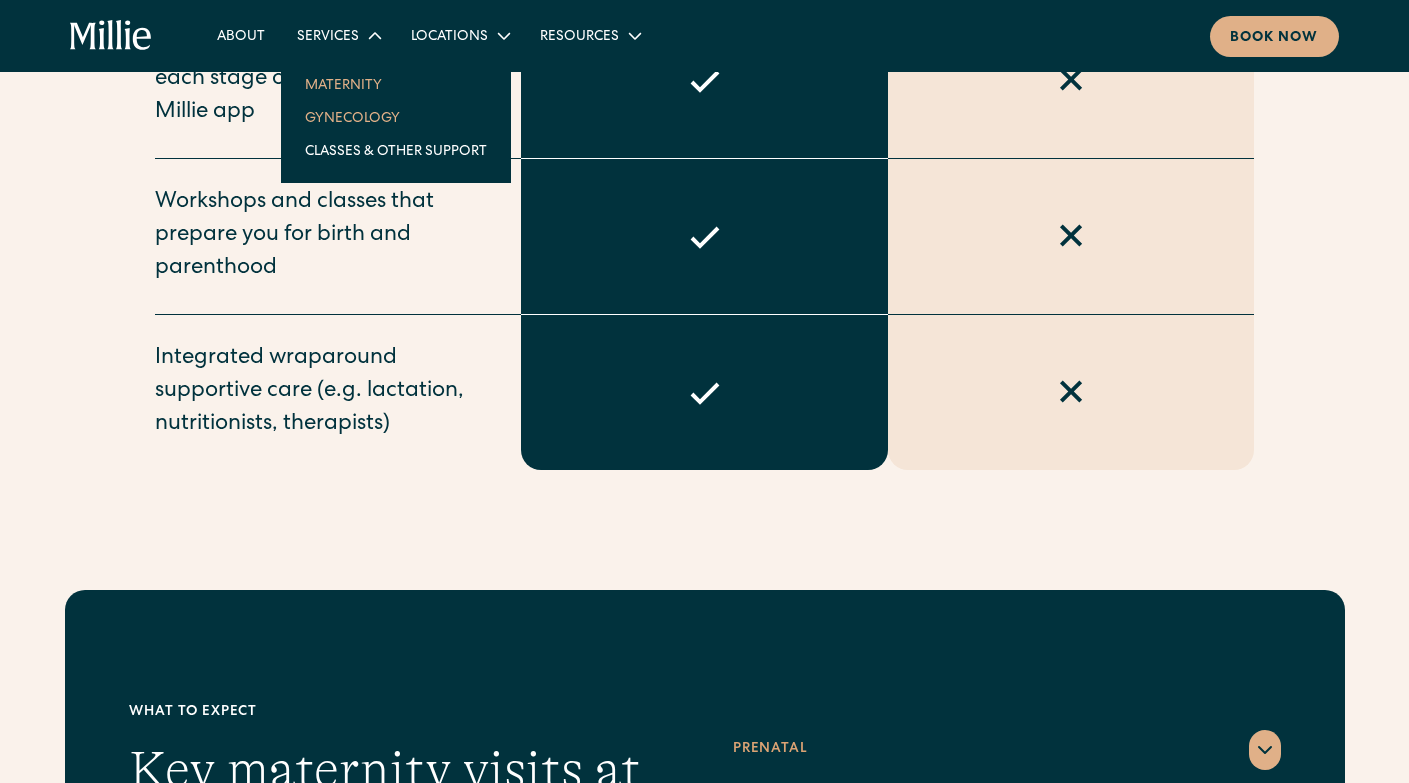 click on "Gynecology" at bounding box center (396, 117) 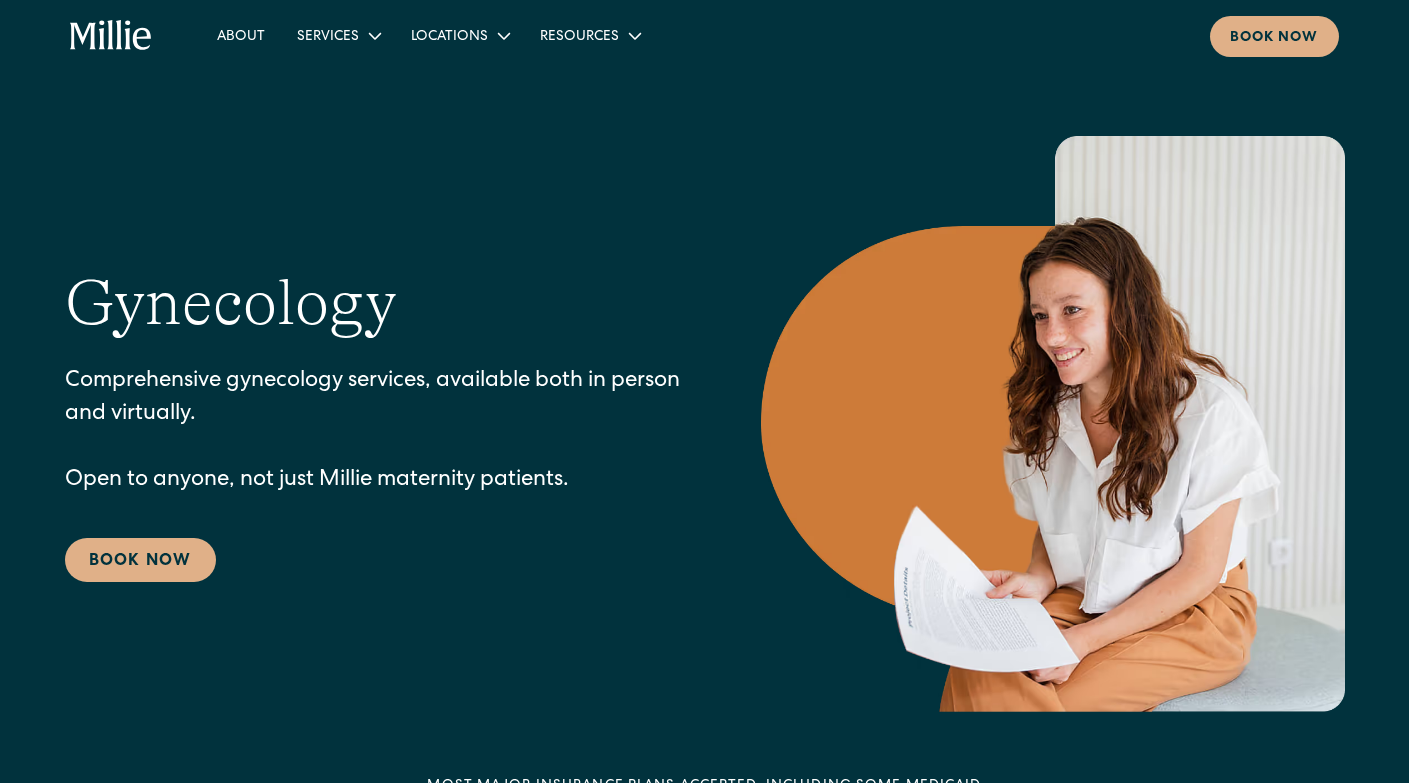 scroll, scrollTop: 0, scrollLeft: 0, axis: both 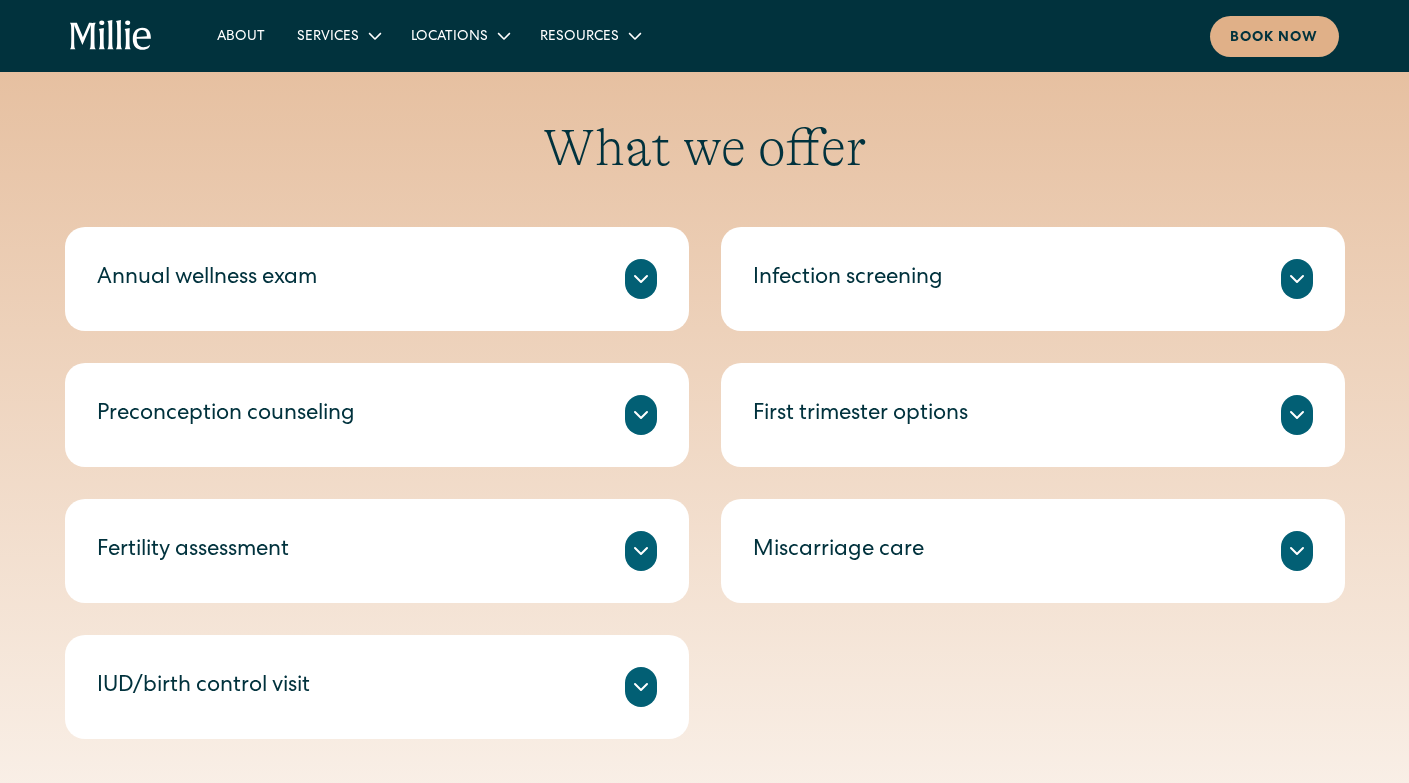 click 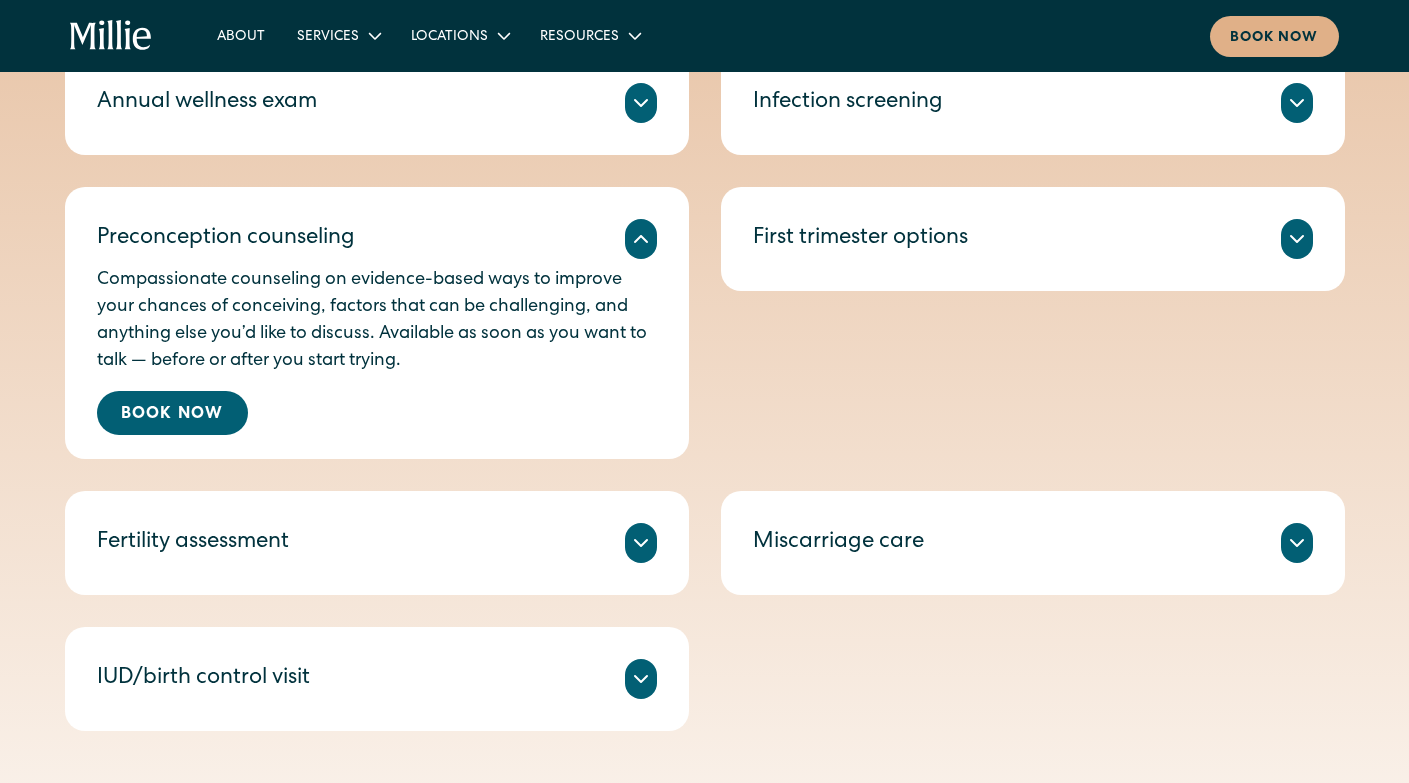 scroll, scrollTop: 1100, scrollLeft: 0, axis: vertical 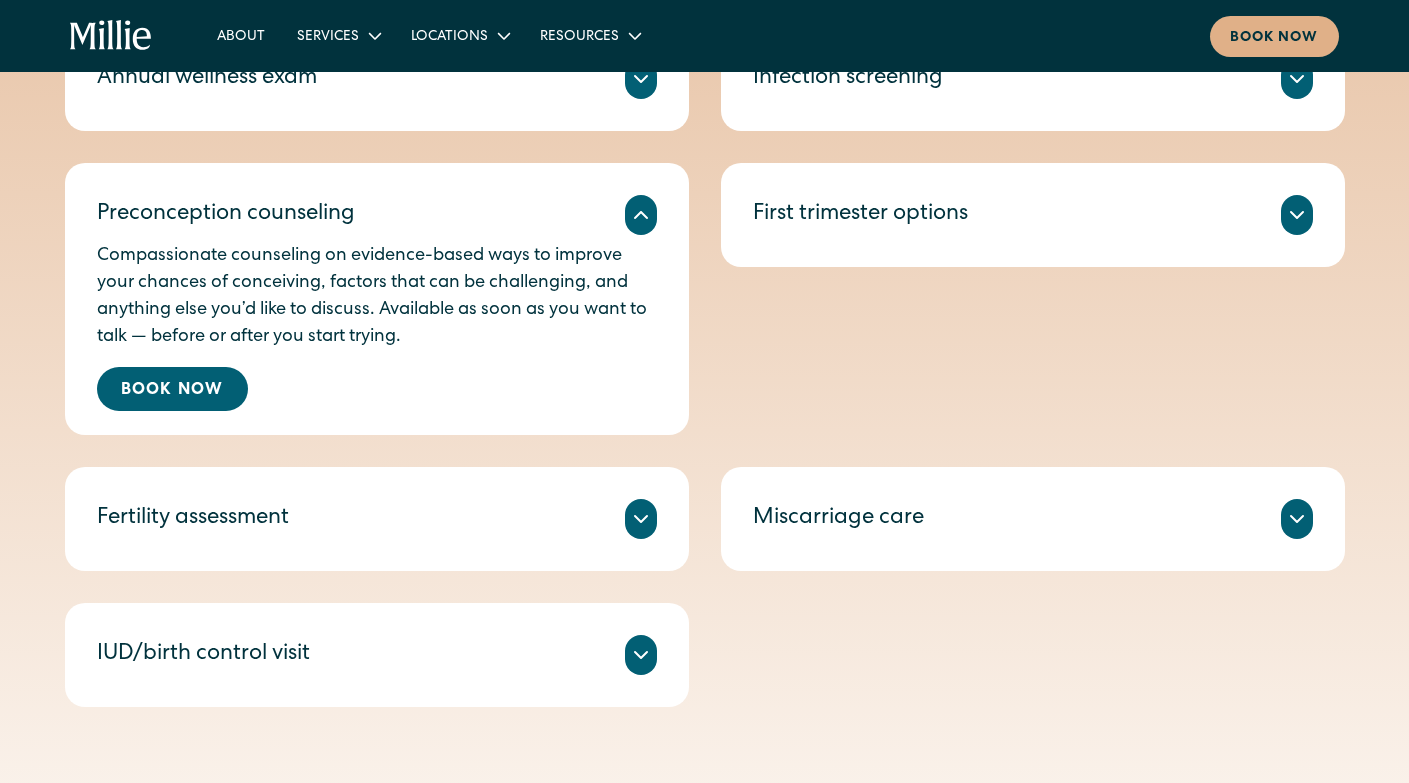 click at bounding box center (641, 519) 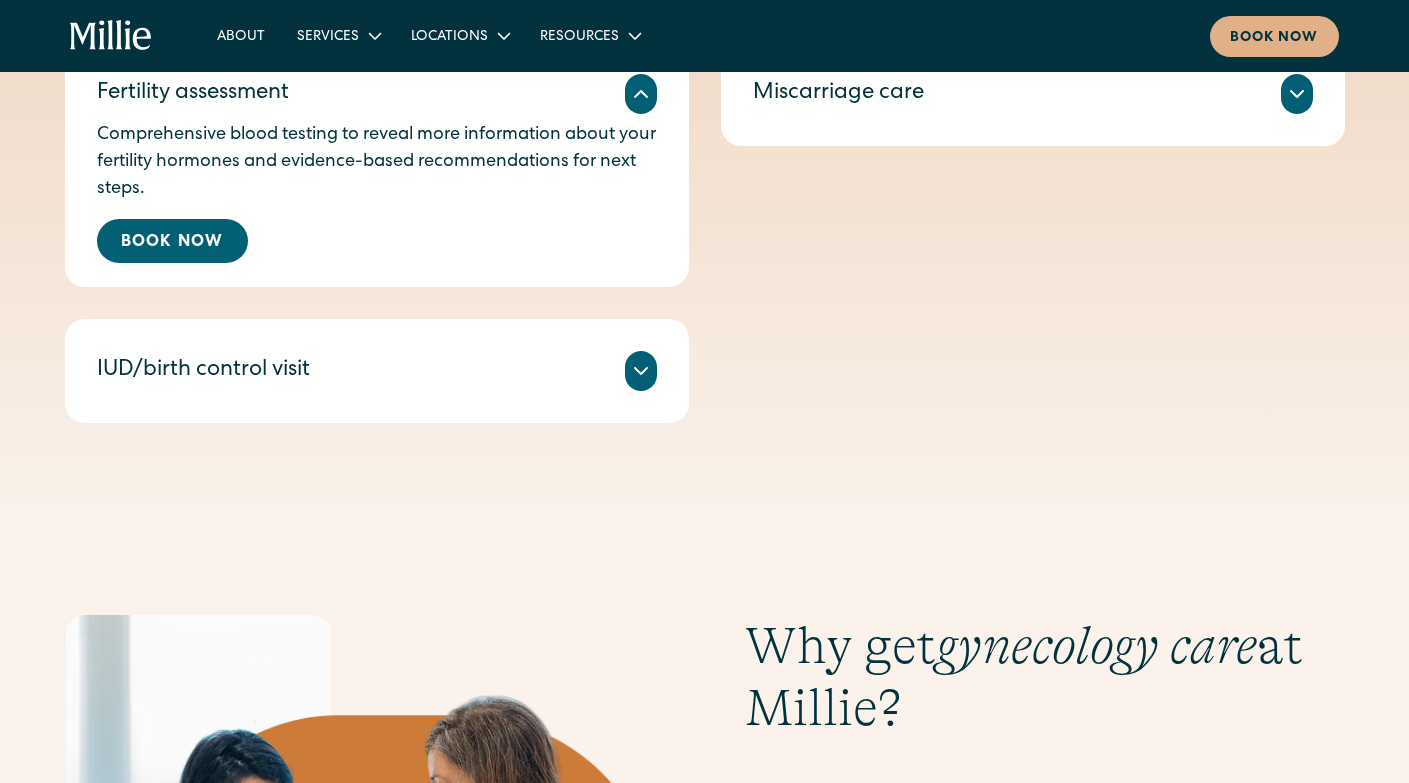 scroll, scrollTop: 1400, scrollLeft: 0, axis: vertical 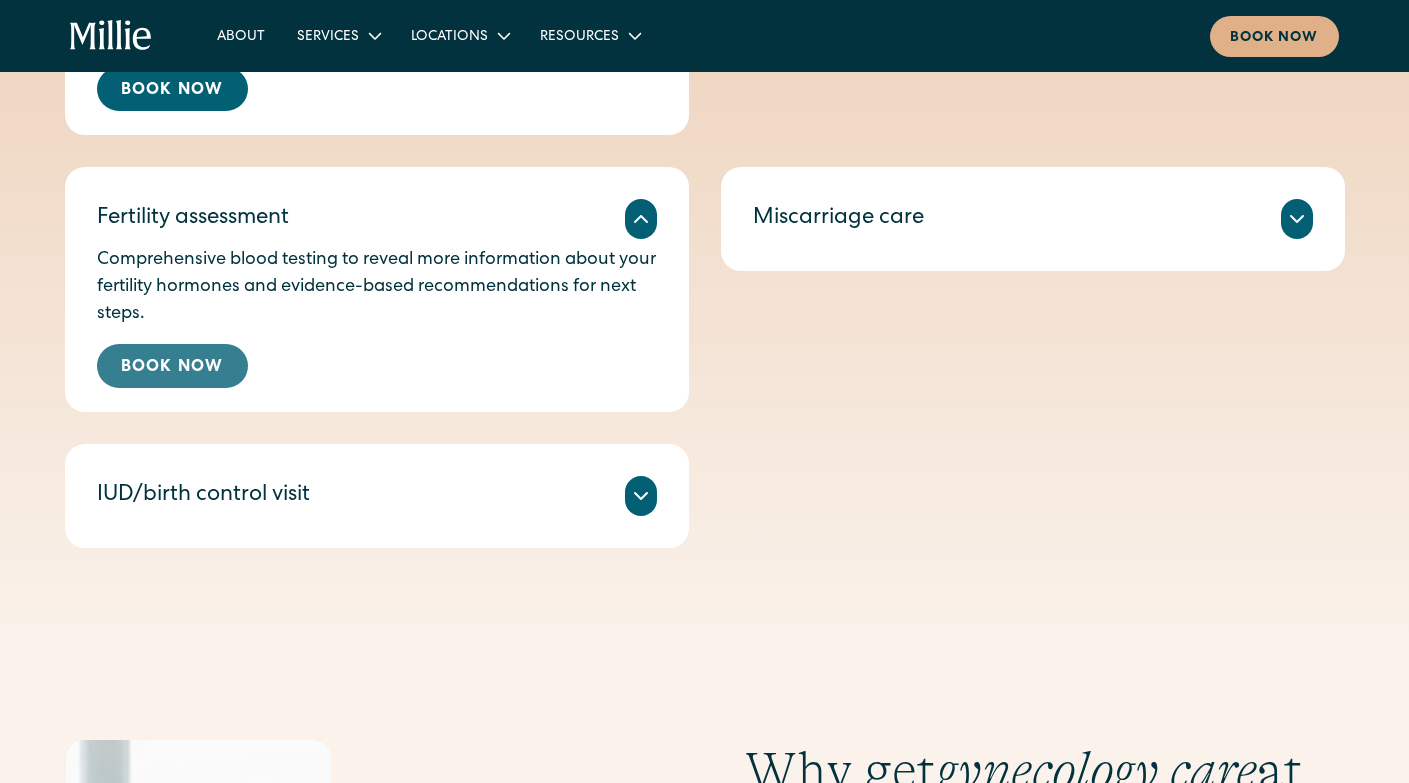 click on "Book Now" at bounding box center (172, 366) 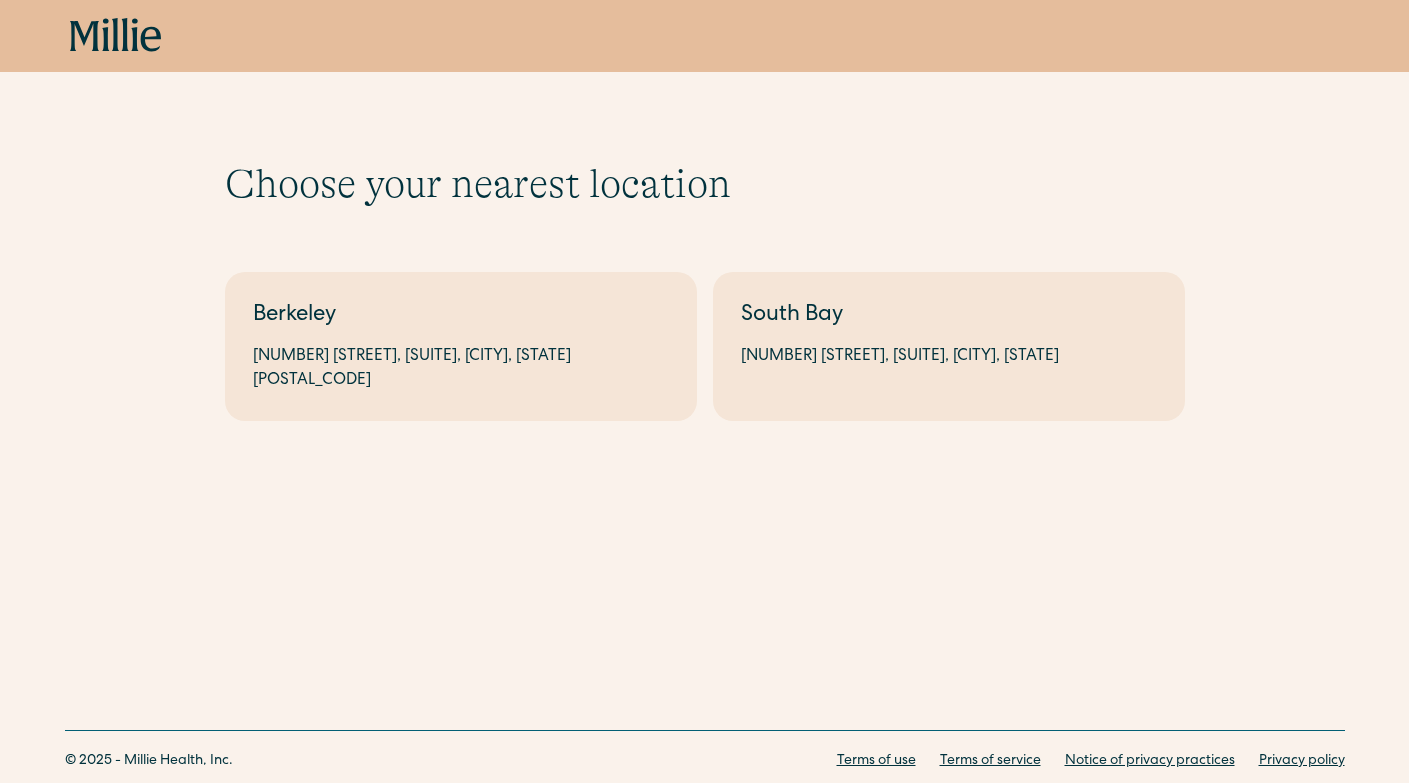 scroll, scrollTop: 0, scrollLeft: 0, axis: both 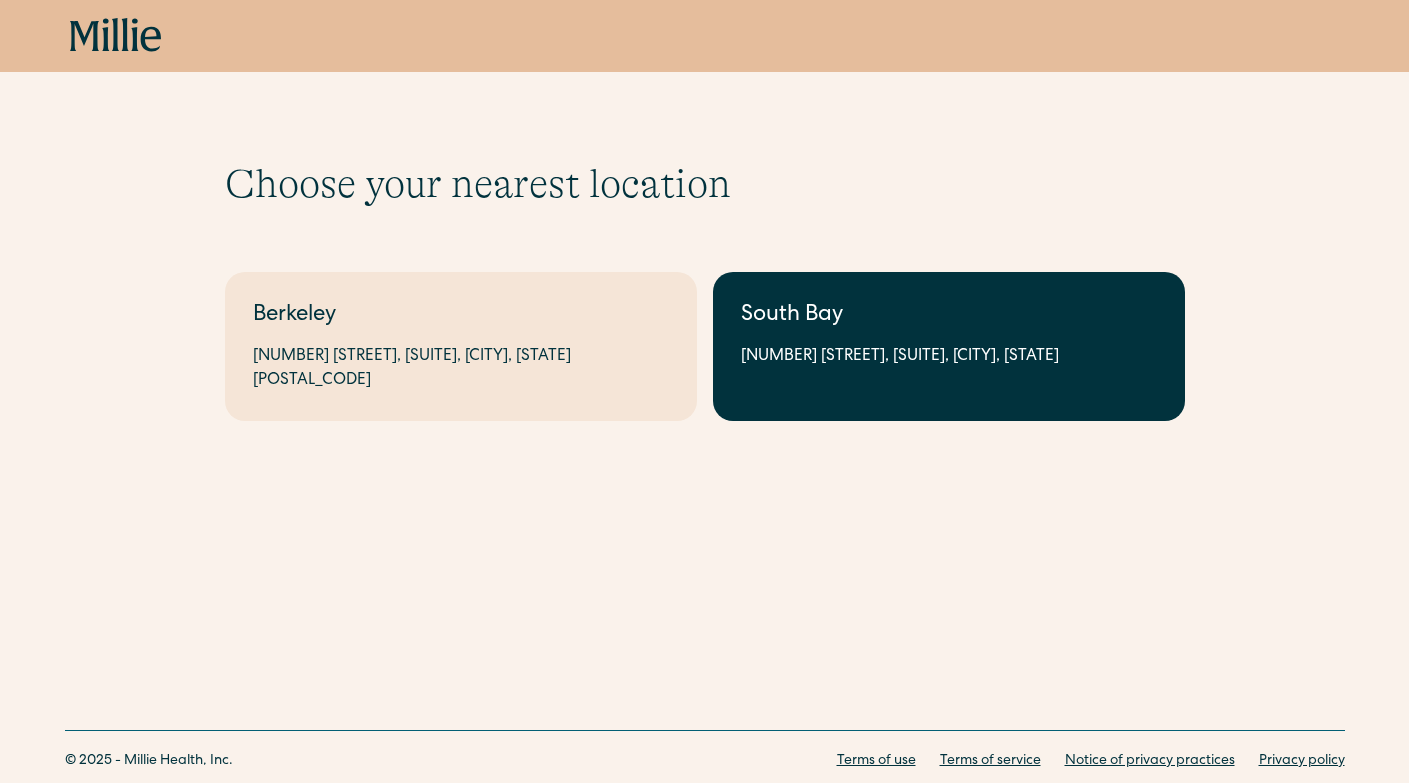 click on "1471 Saratoga Ave, Suite 101, San Jose, CA 95129" at bounding box center [949, 357] 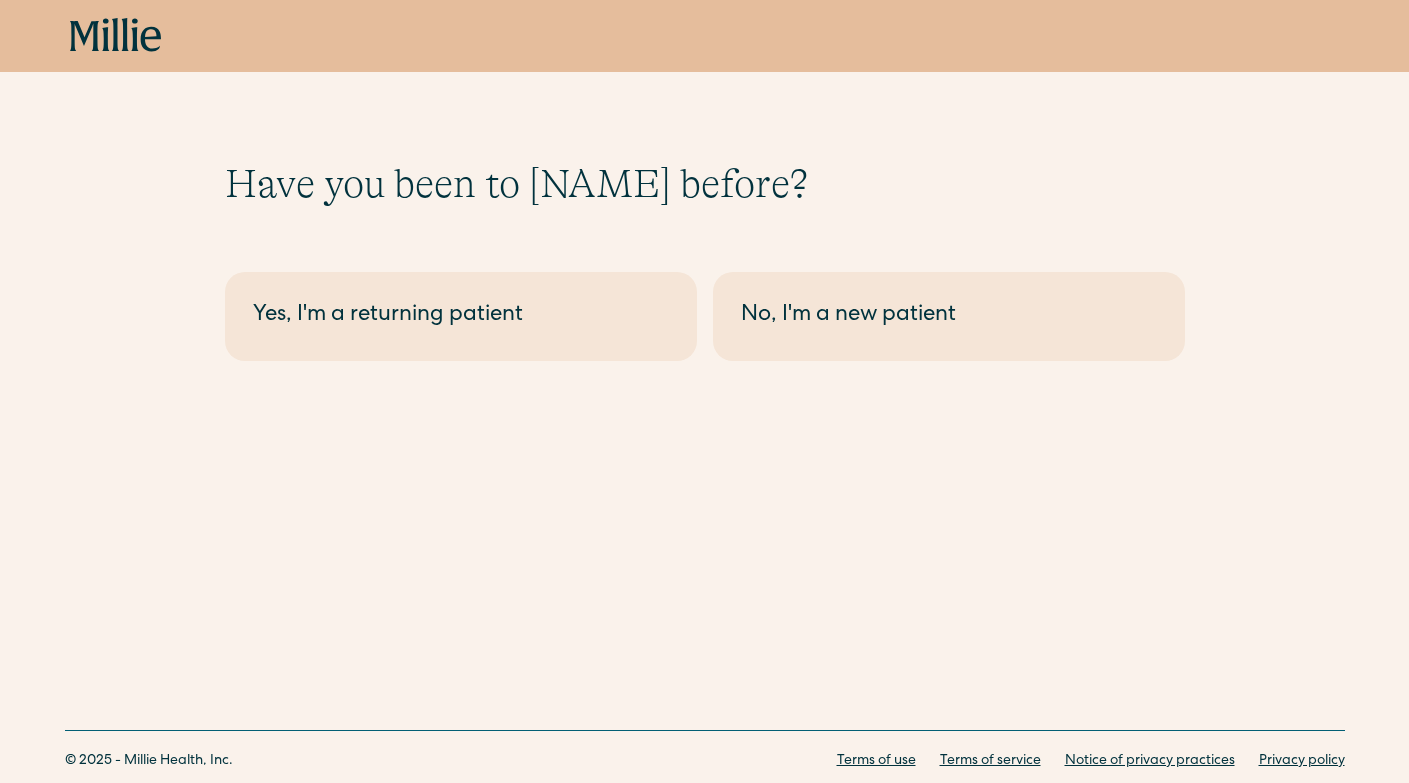 scroll, scrollTop: 0, scrollLeft: 0, axis: both 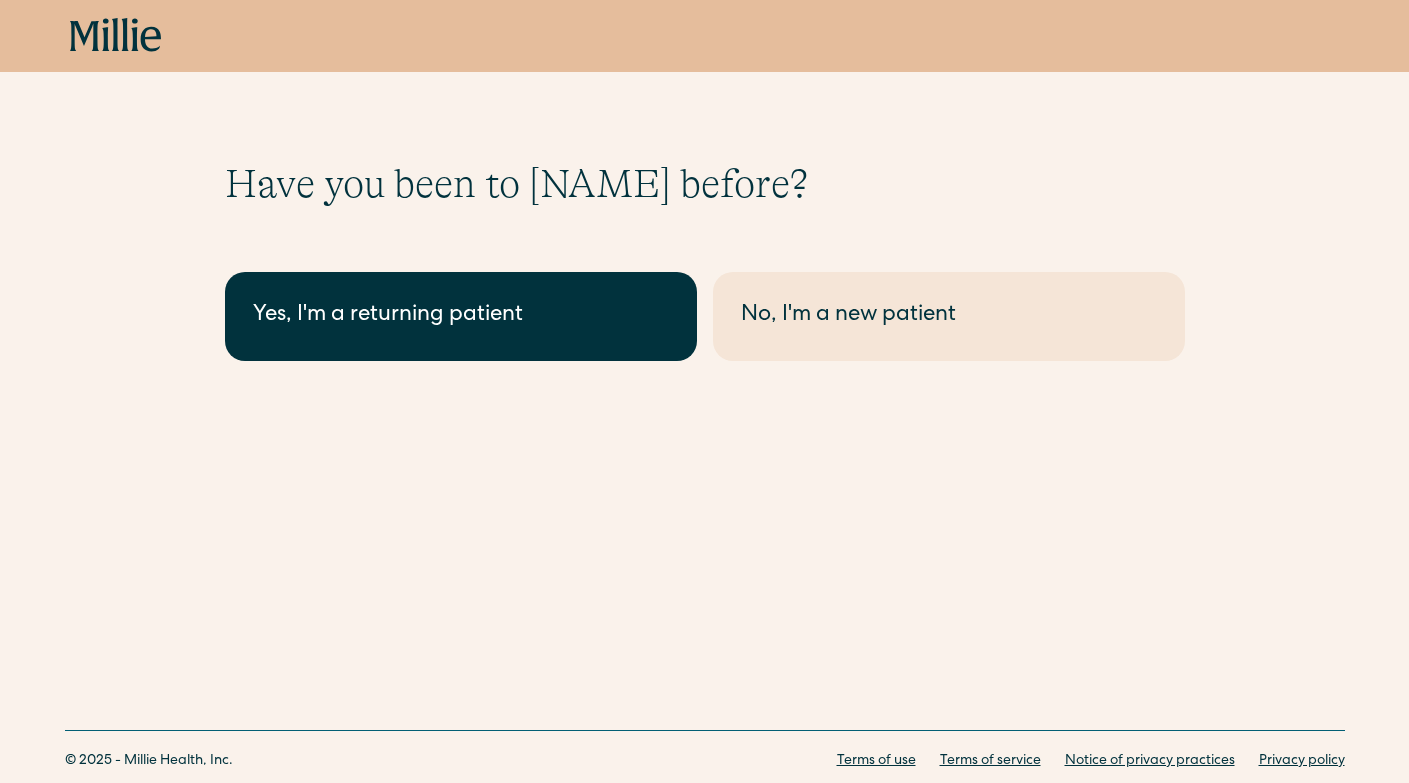 click on "Yes, I'm a returning patient" at bounding box center [461, 316] 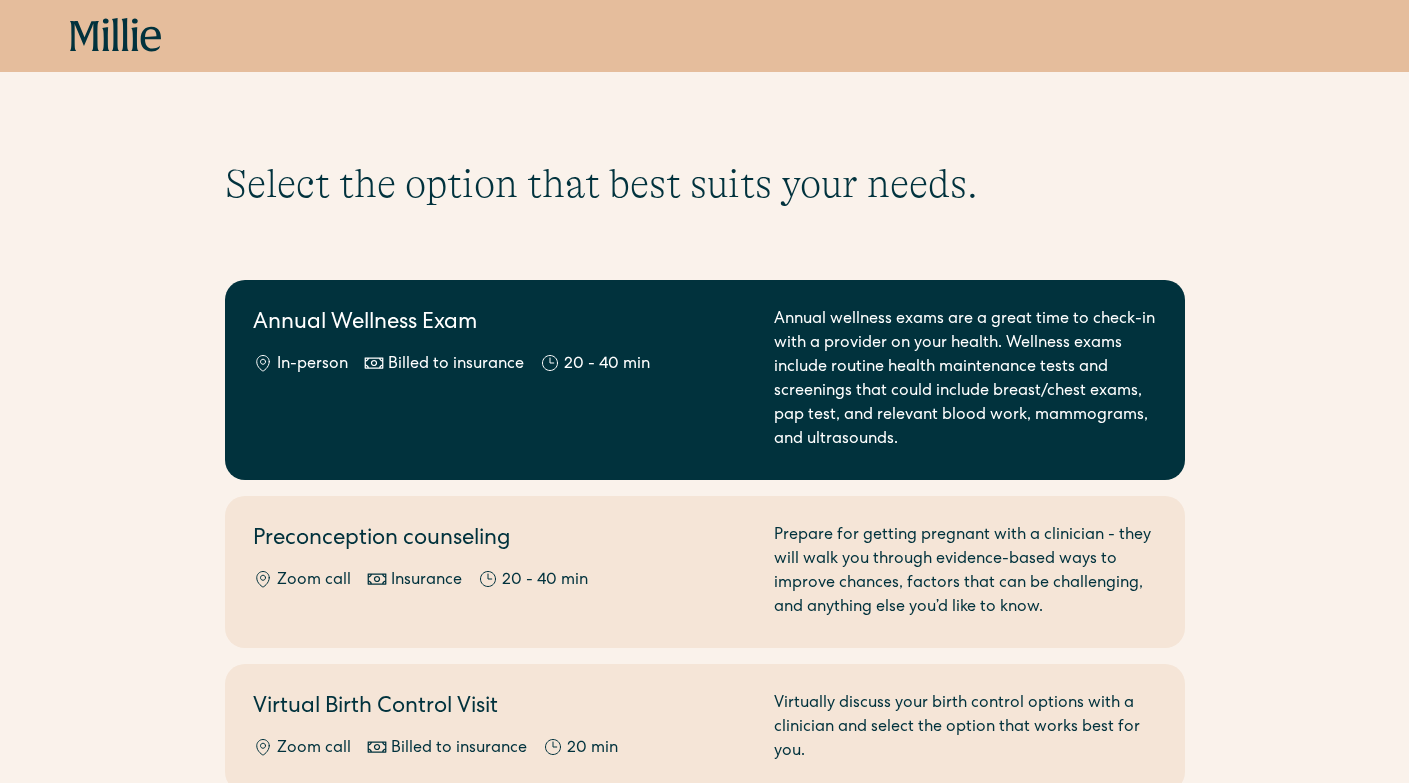 scroll, scrollTop: 0, scrollLeft: 0, axis: both 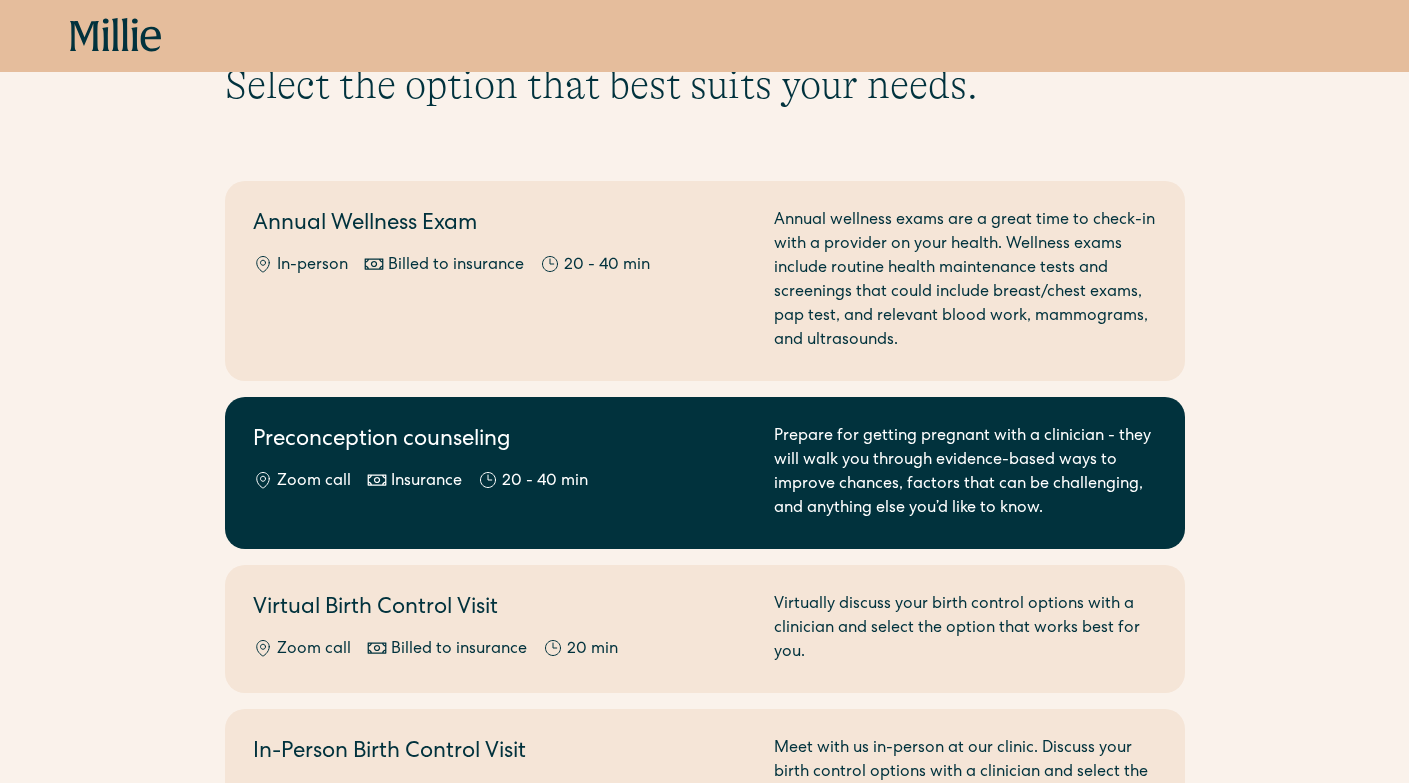 click on "Preconception counseling Zoom call Insurance 20 - 40 min" at bounding box center [501, 473] 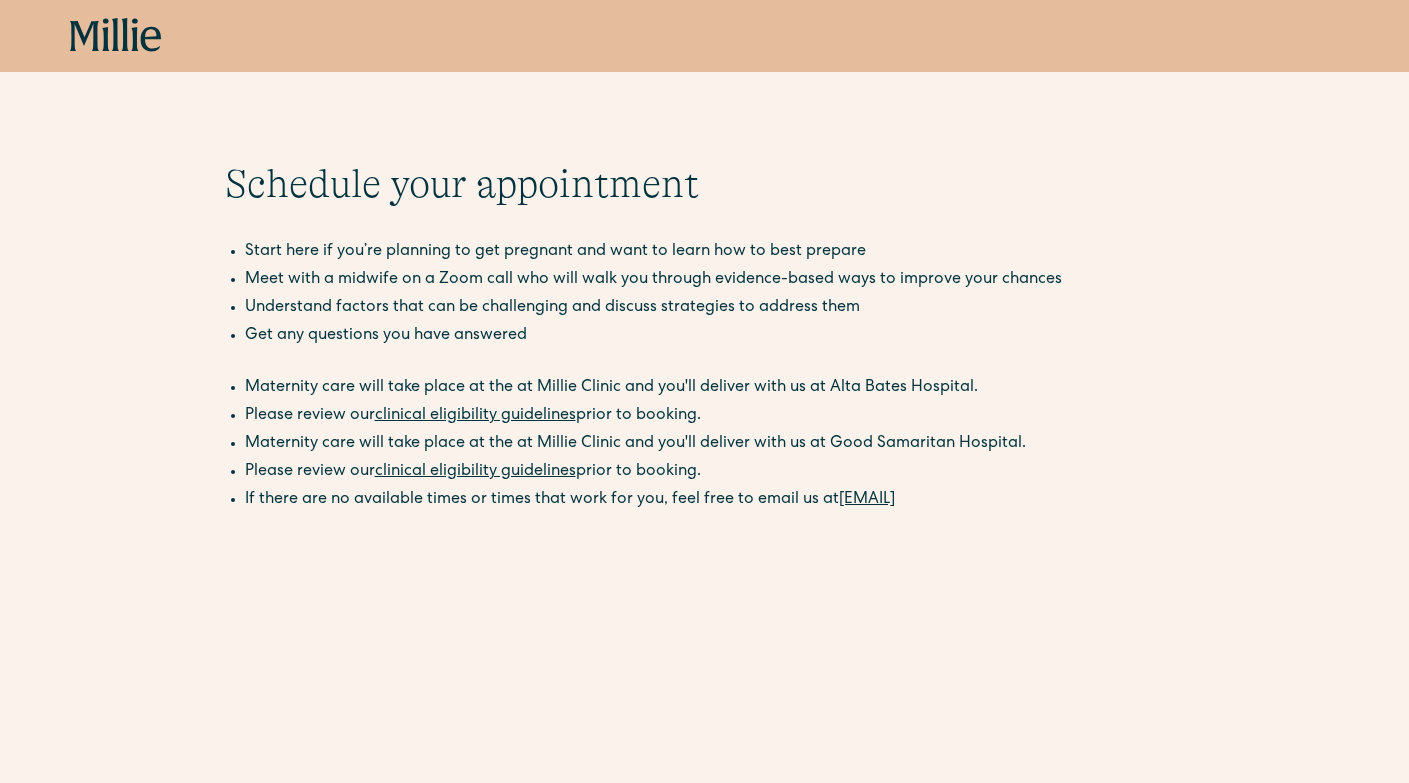 scroll, scrollTop: 0, scrollLeft: 0, axis: both 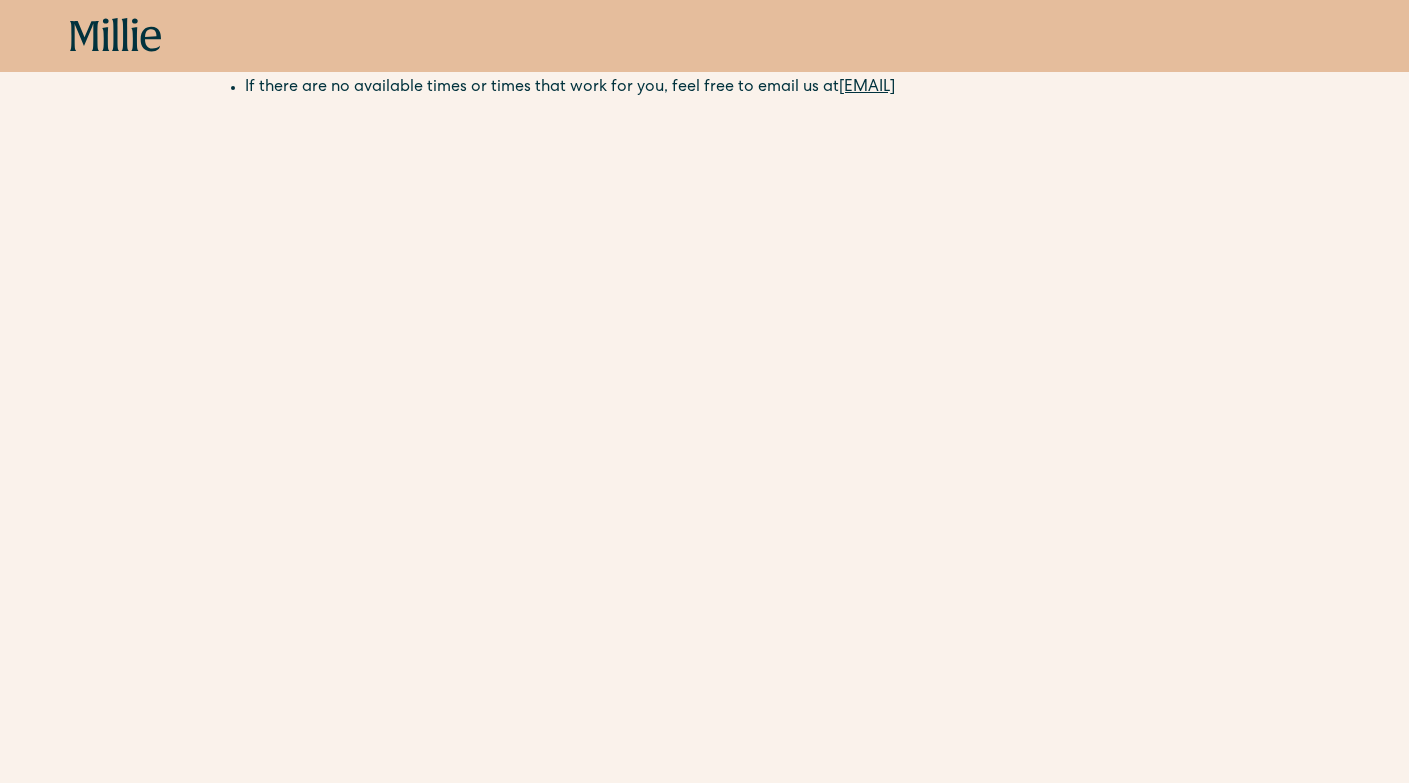 click 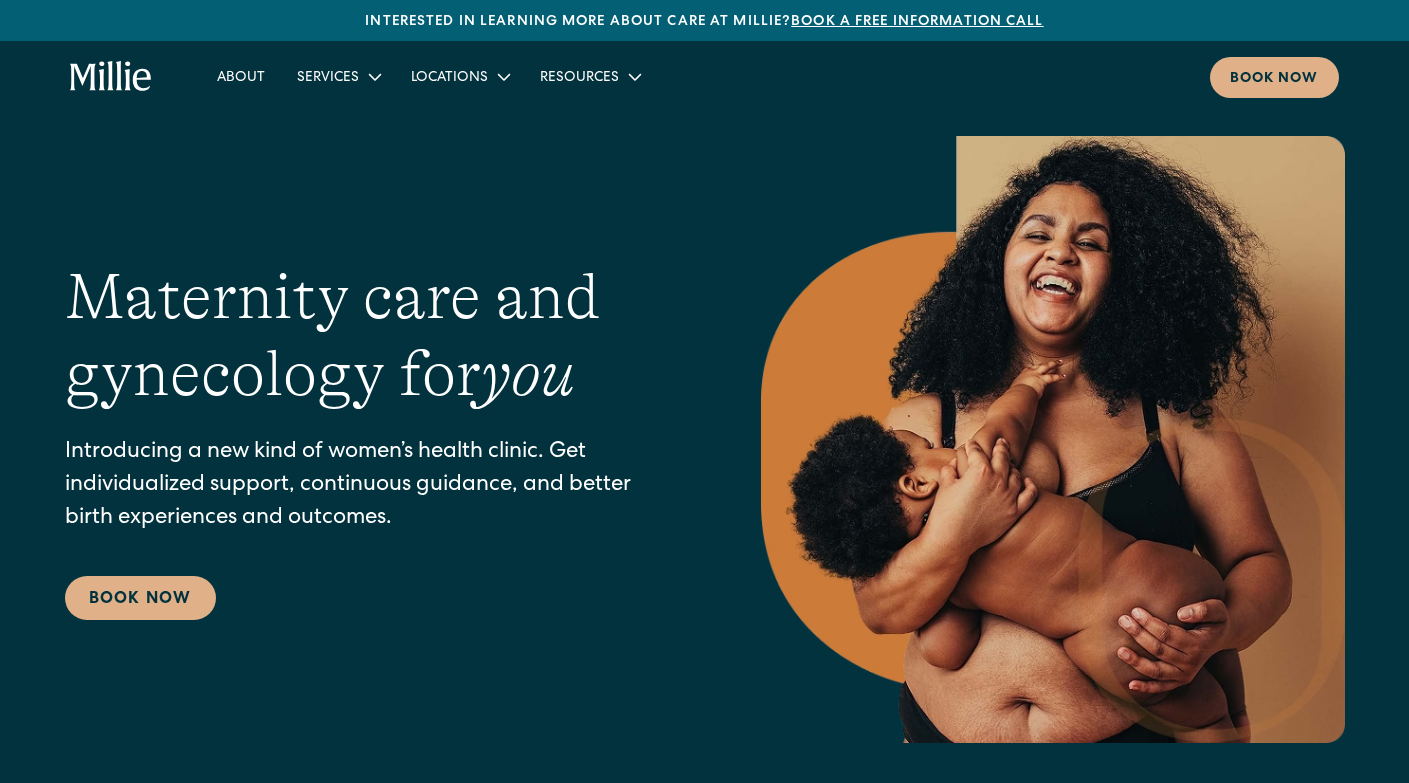 scroll, scrollTop: 0, scrollLeft: 0, axis: both 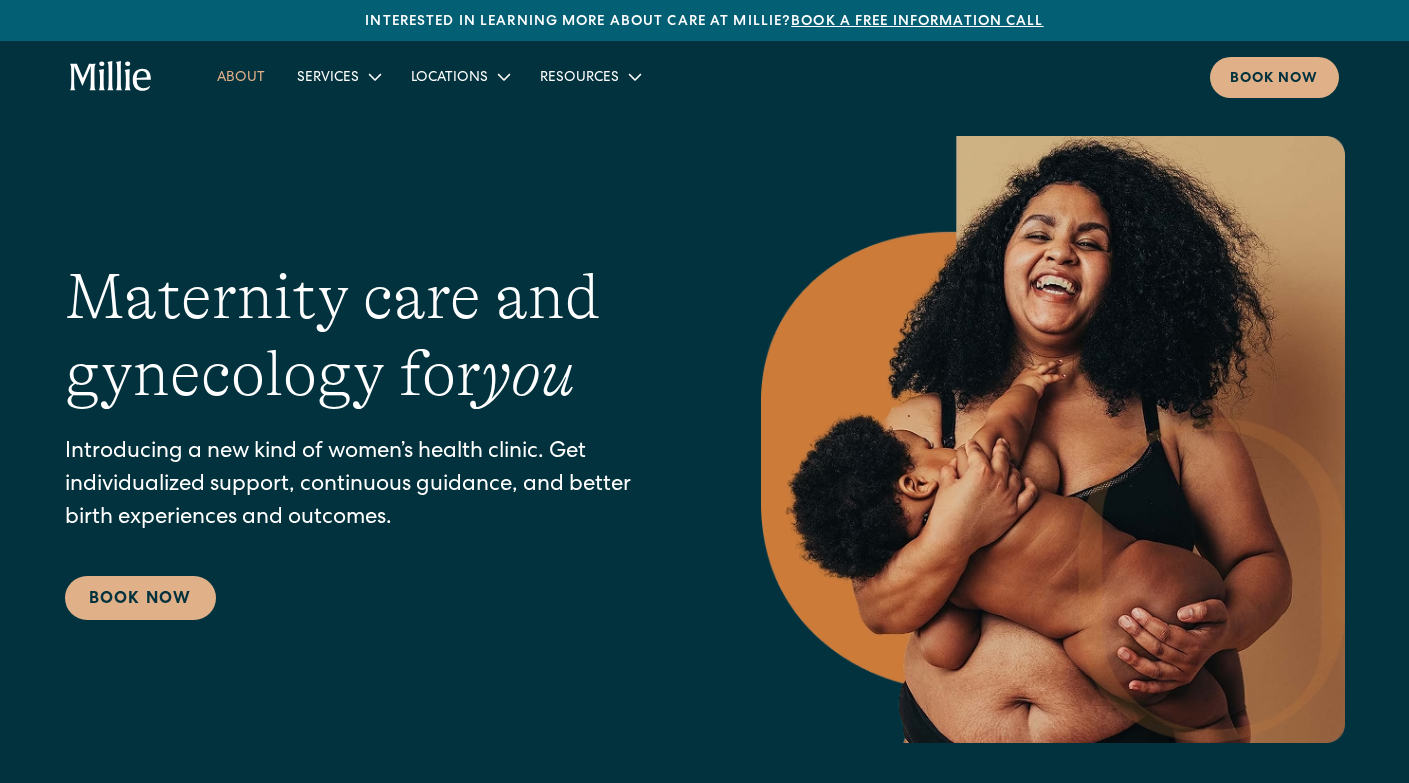 click on "About" at bounding box center [241, 76] 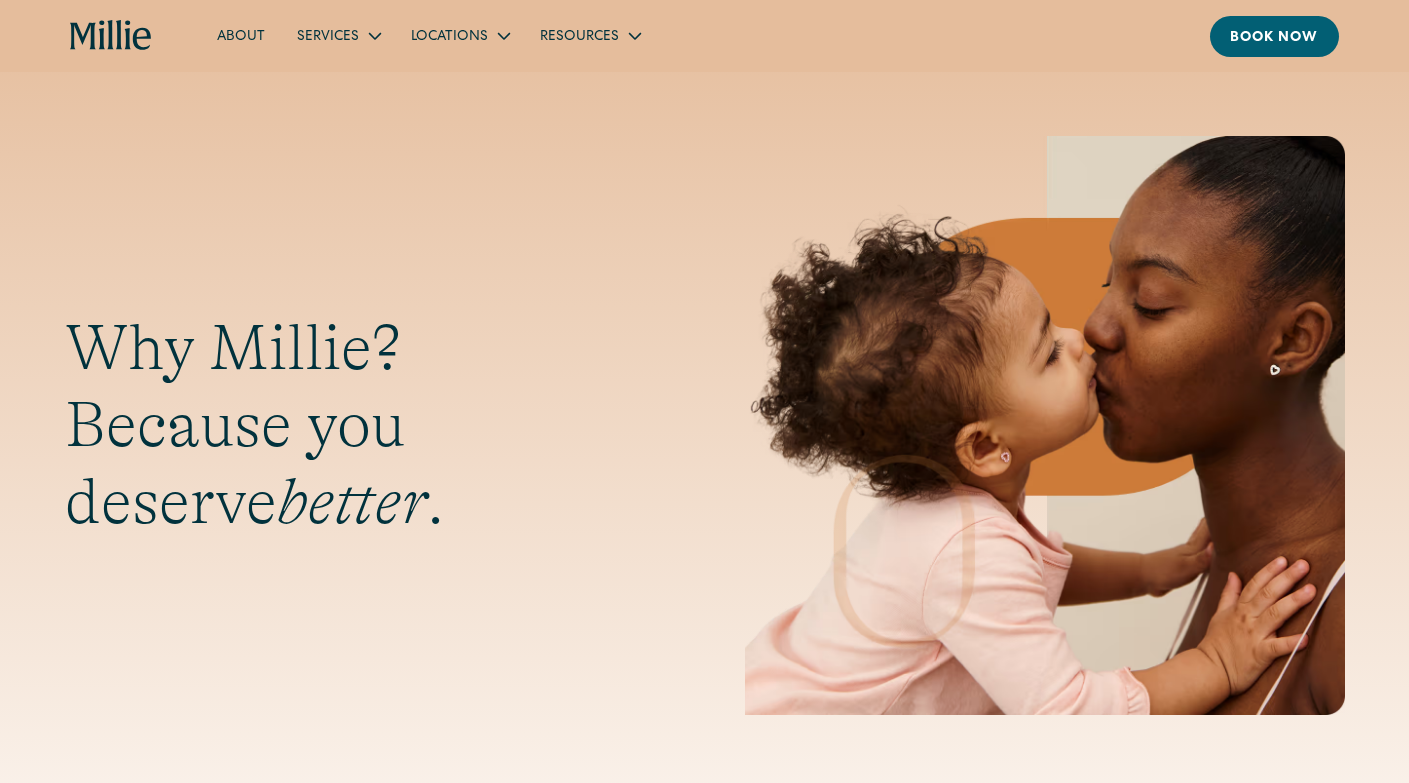 scroll, scrollTop: 0, scrollLeft: 0, axis: both 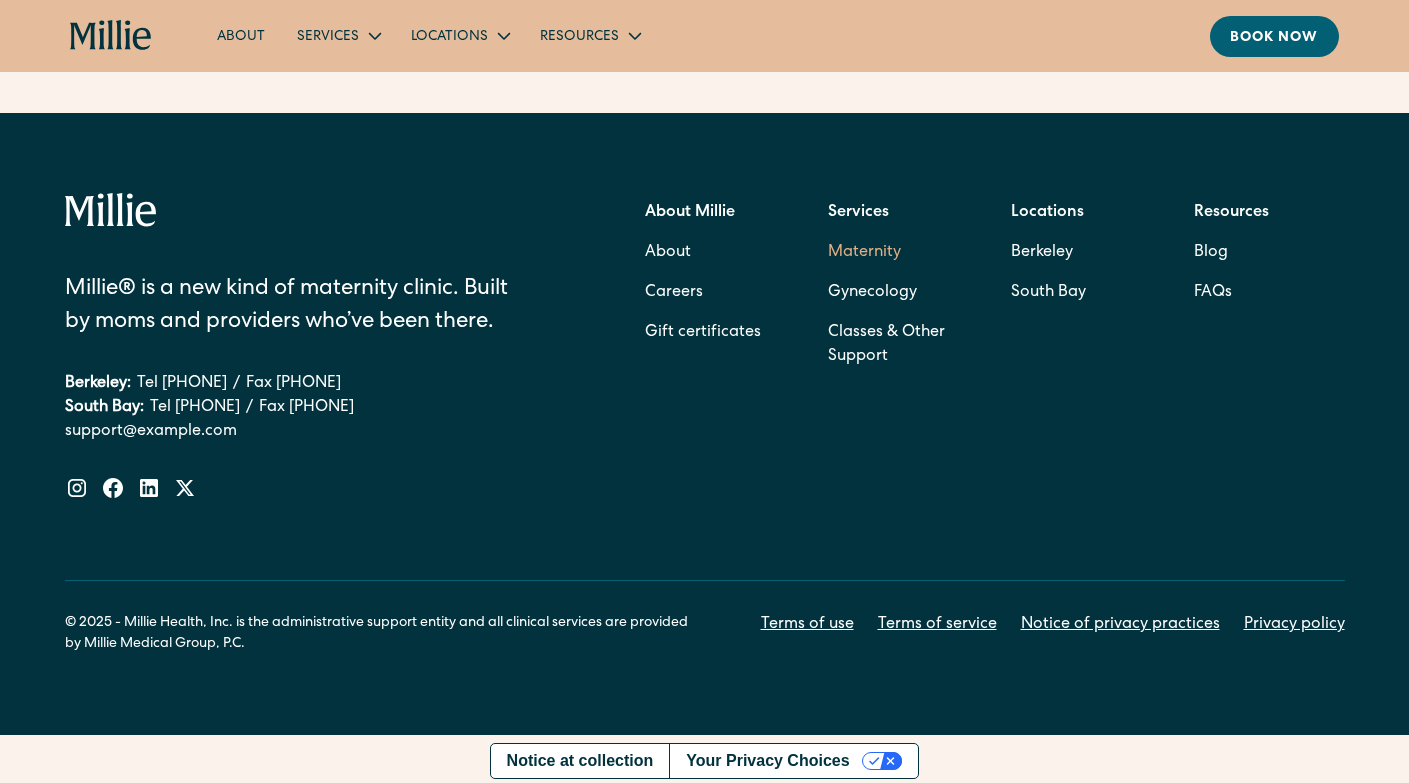click on "Maternity" at bounding box center [864, 253] 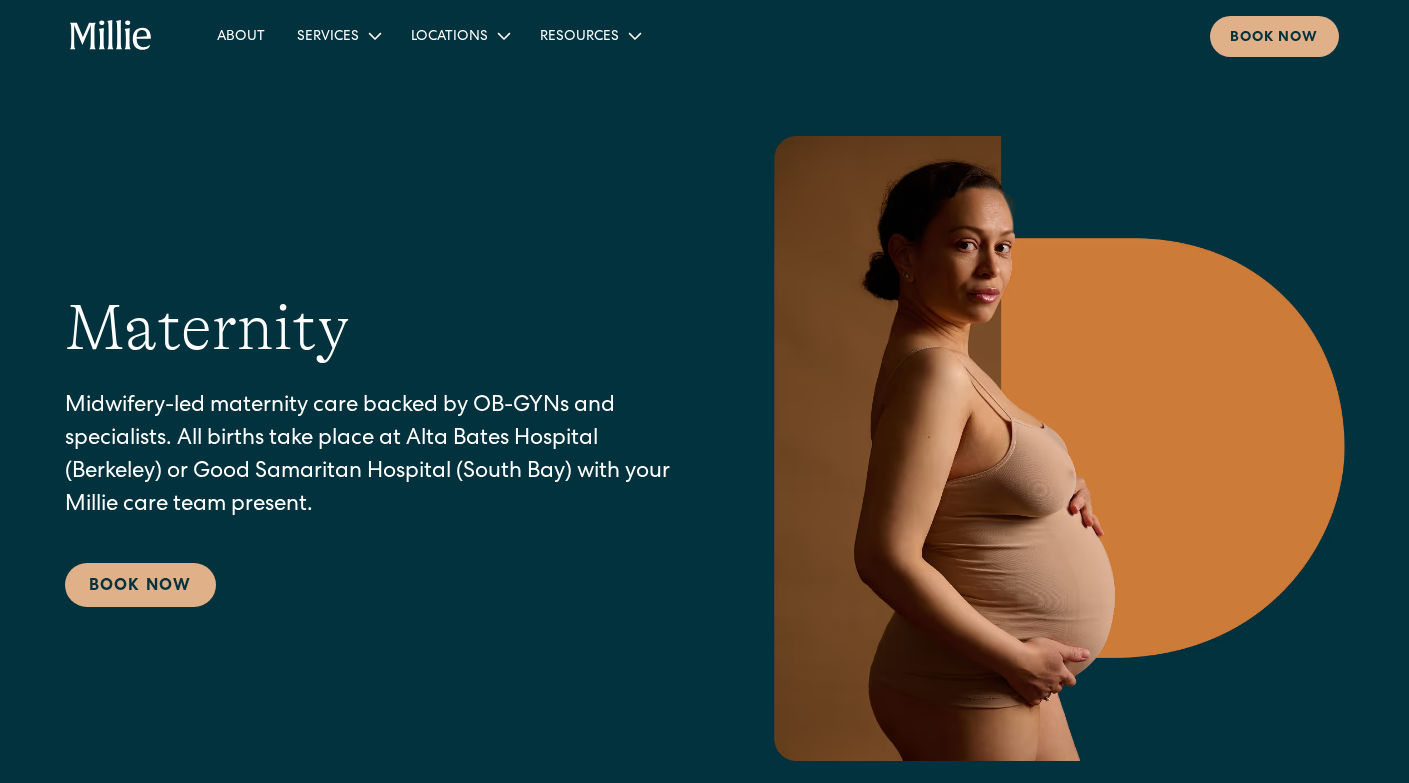 scroll, scrollTop: 0, scrollLeft: 0, axis: both 